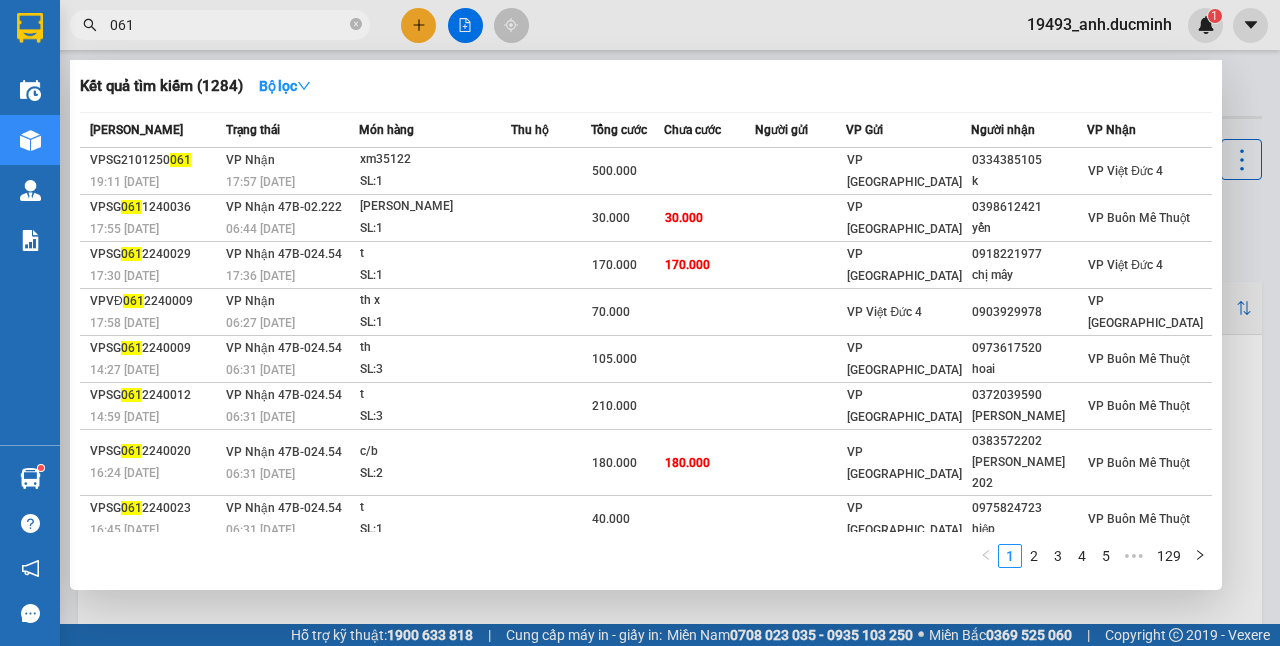 click 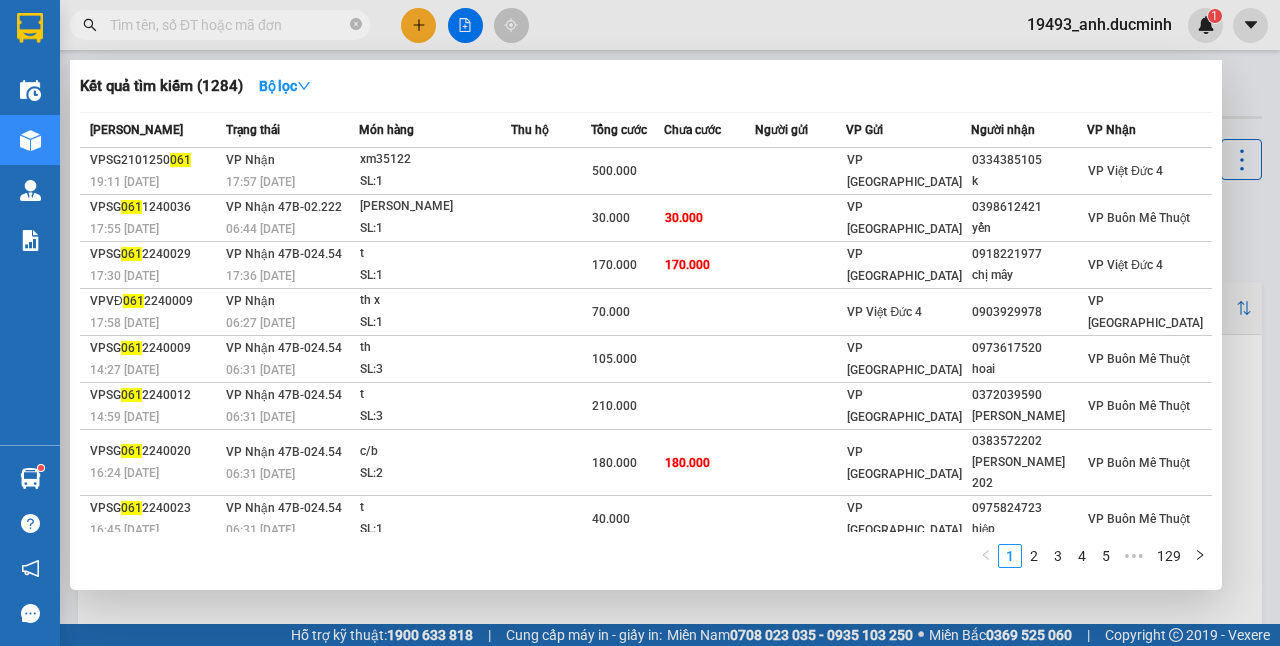 scroll, scrollTop: 0, scrollLeft: 0, axis: both 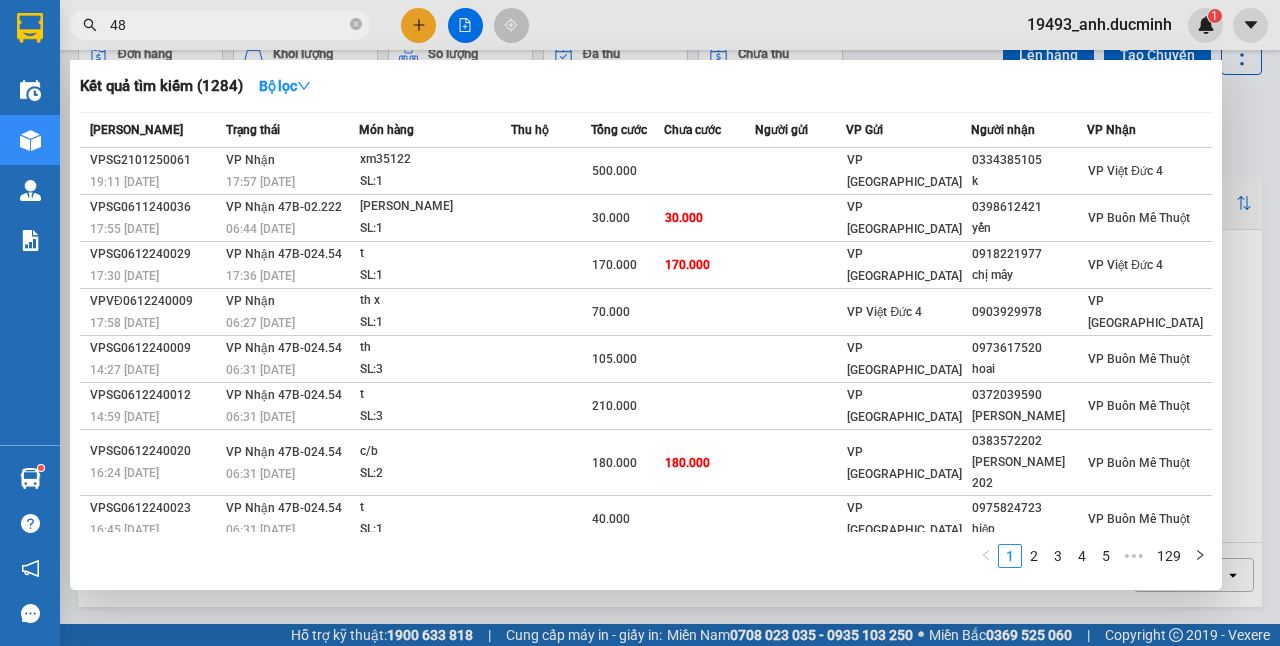 type on "4" 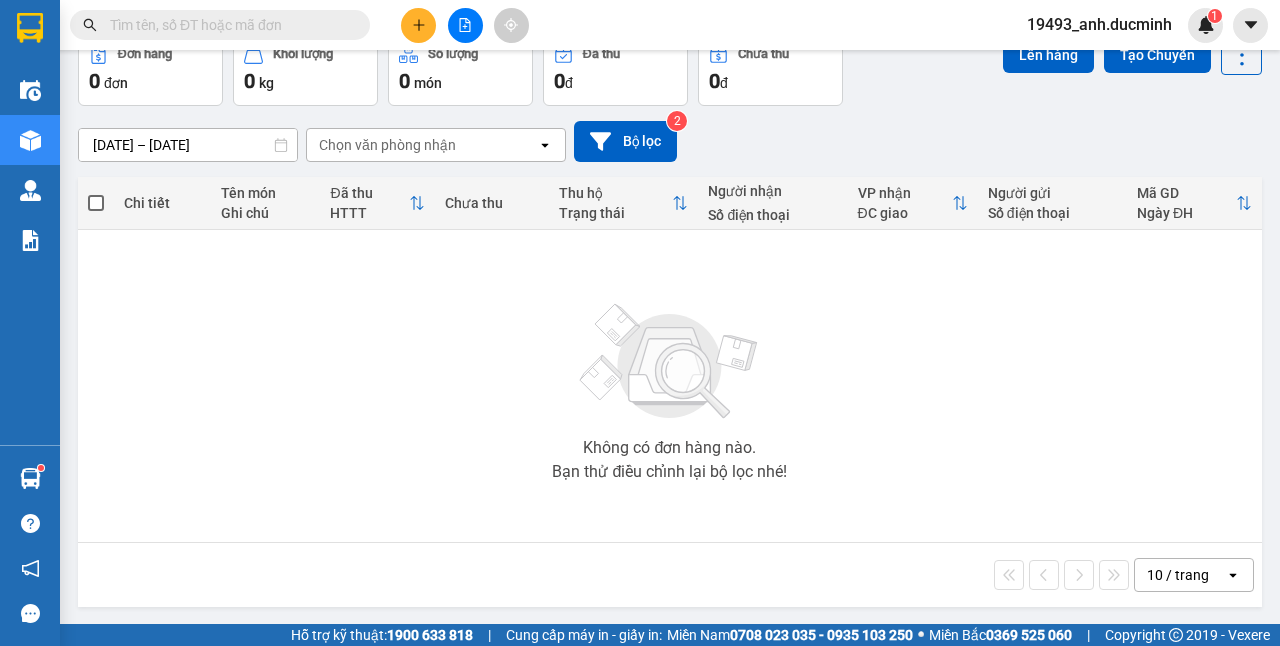click at bounding box center [228, 25] 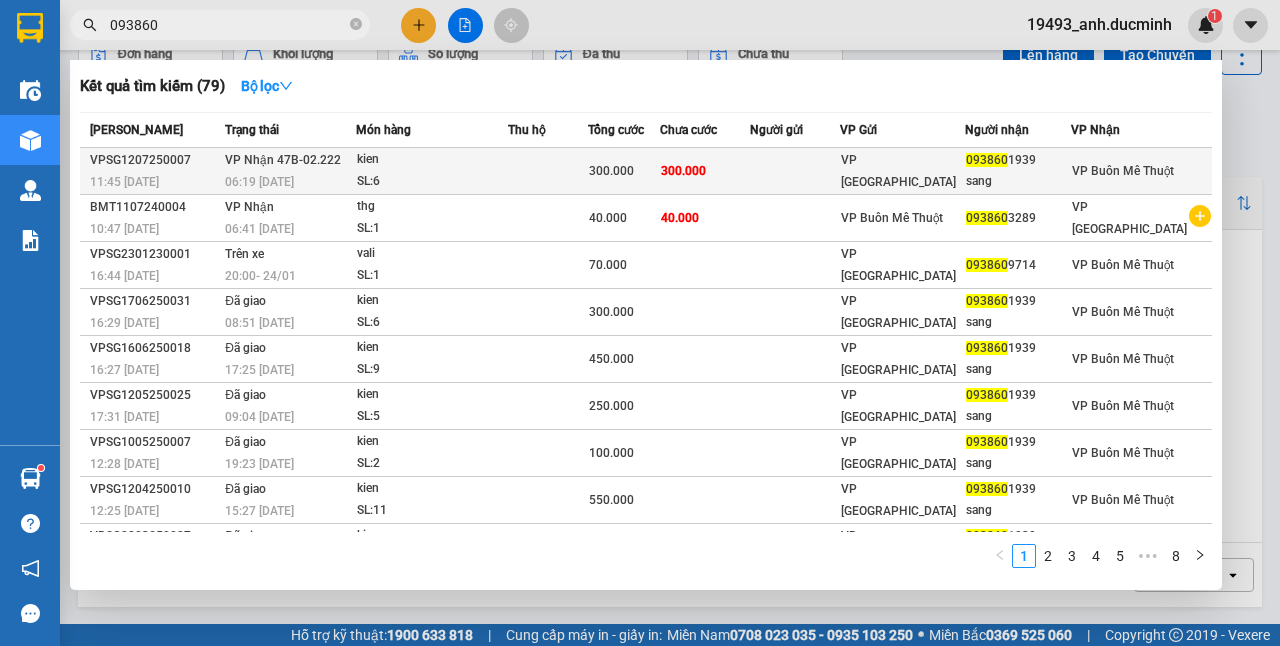 type on "093860" 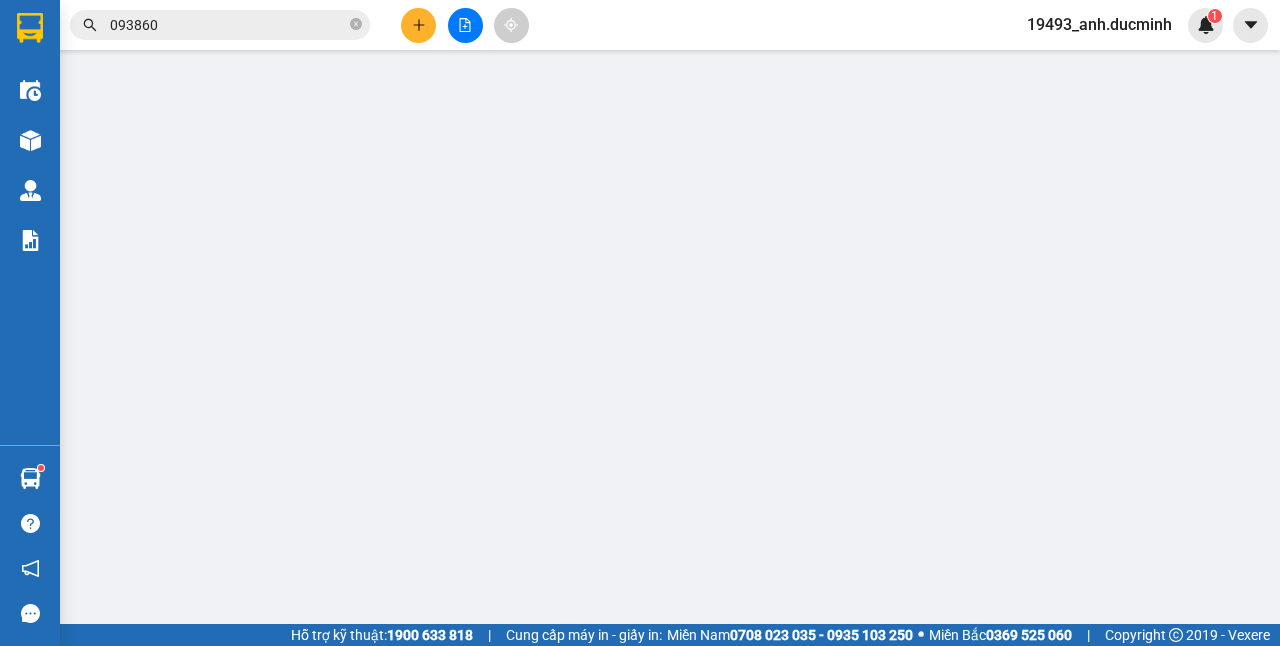 scroll, scrollTop: 0, scrollLeft: 0, axis: both 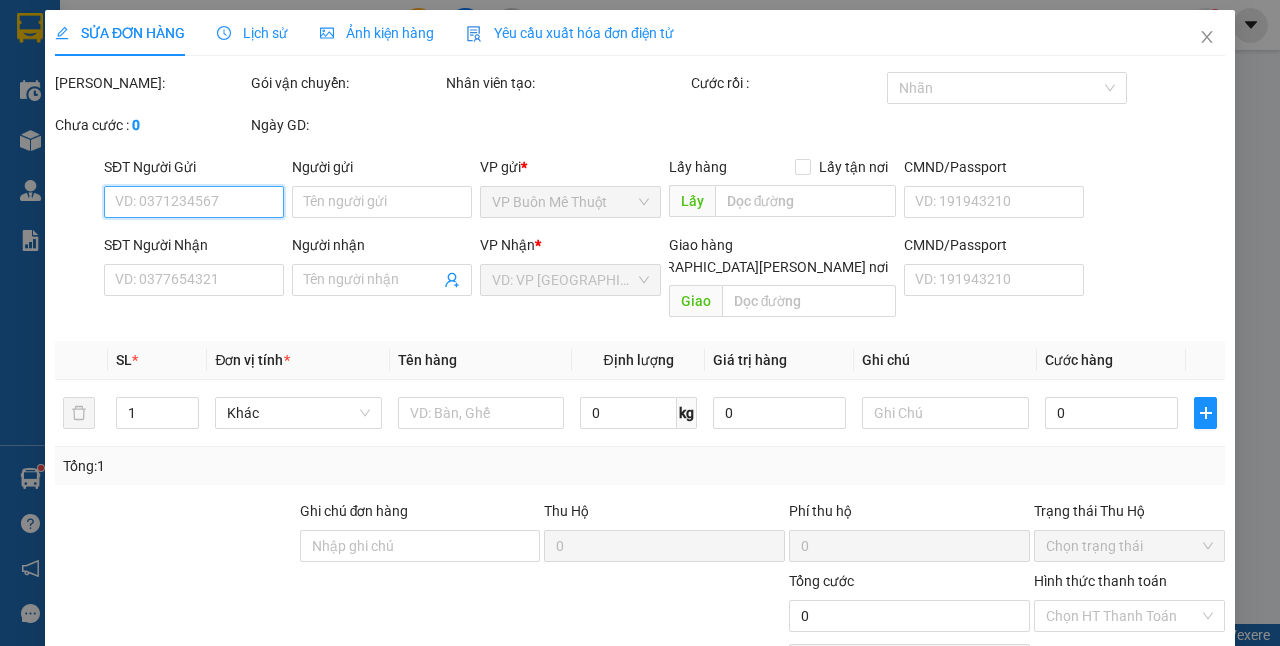 type on "0938601939" 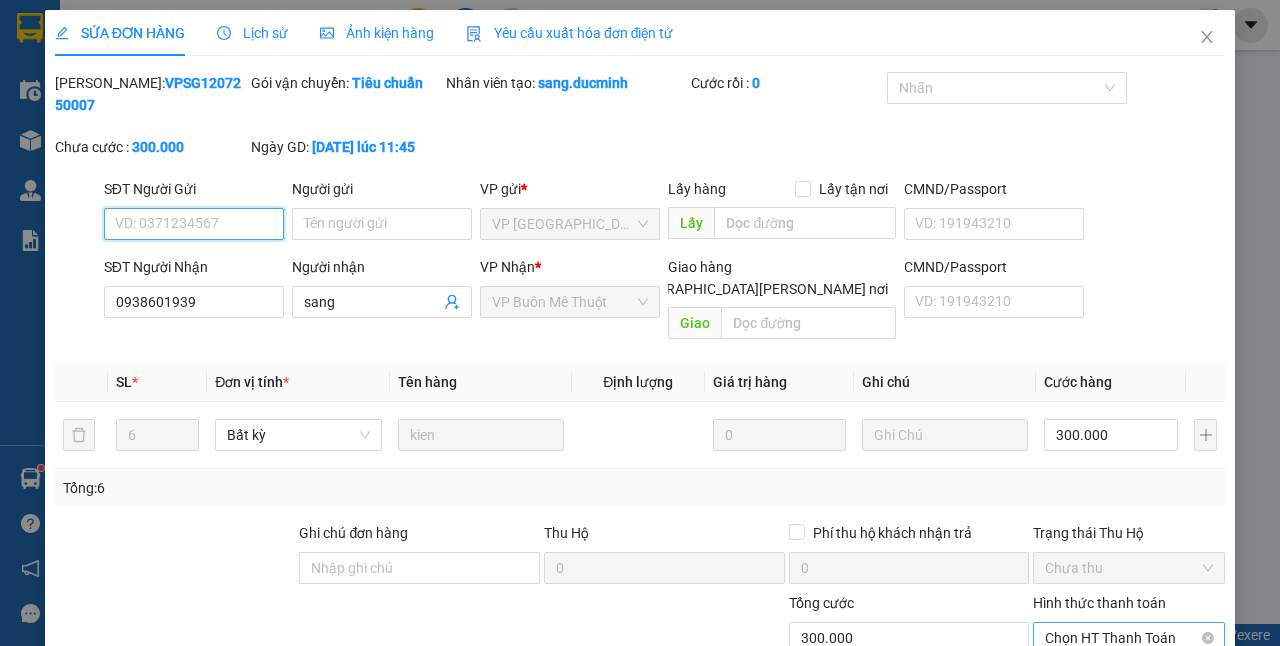 scroll, scrollTop: 118, scrollLeft: 0, axis: vertical 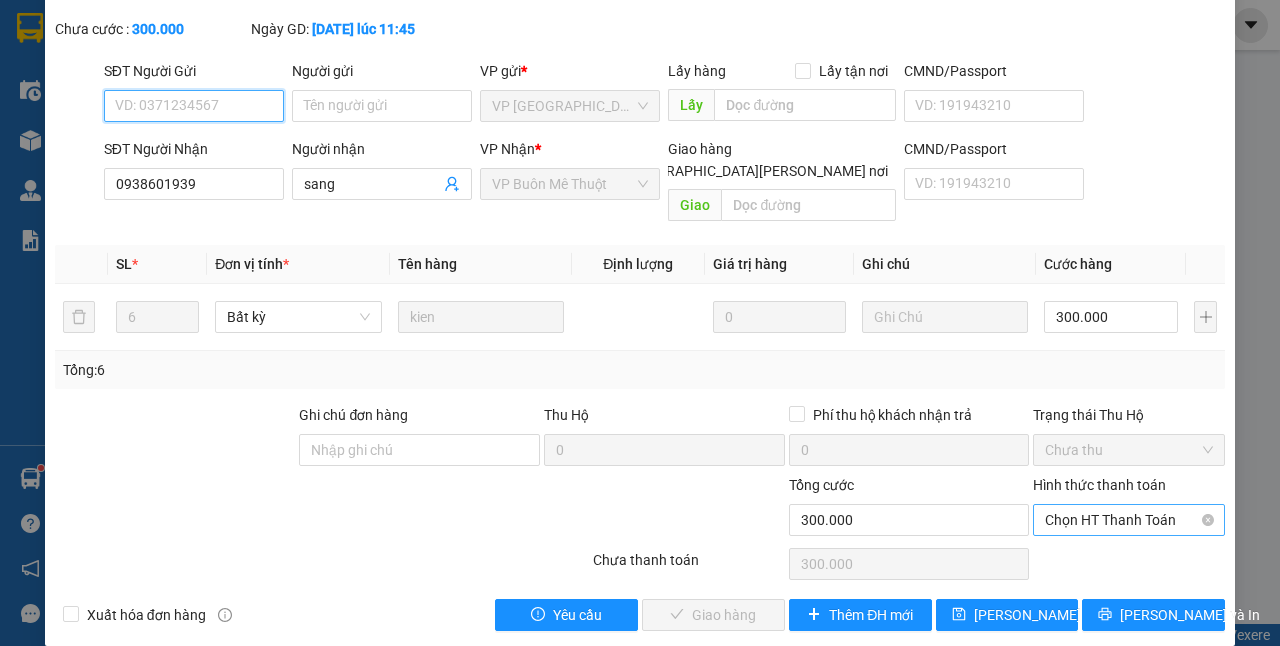 click on "Chọn HT Thanh Toán" at bounding box center [1129, 520] 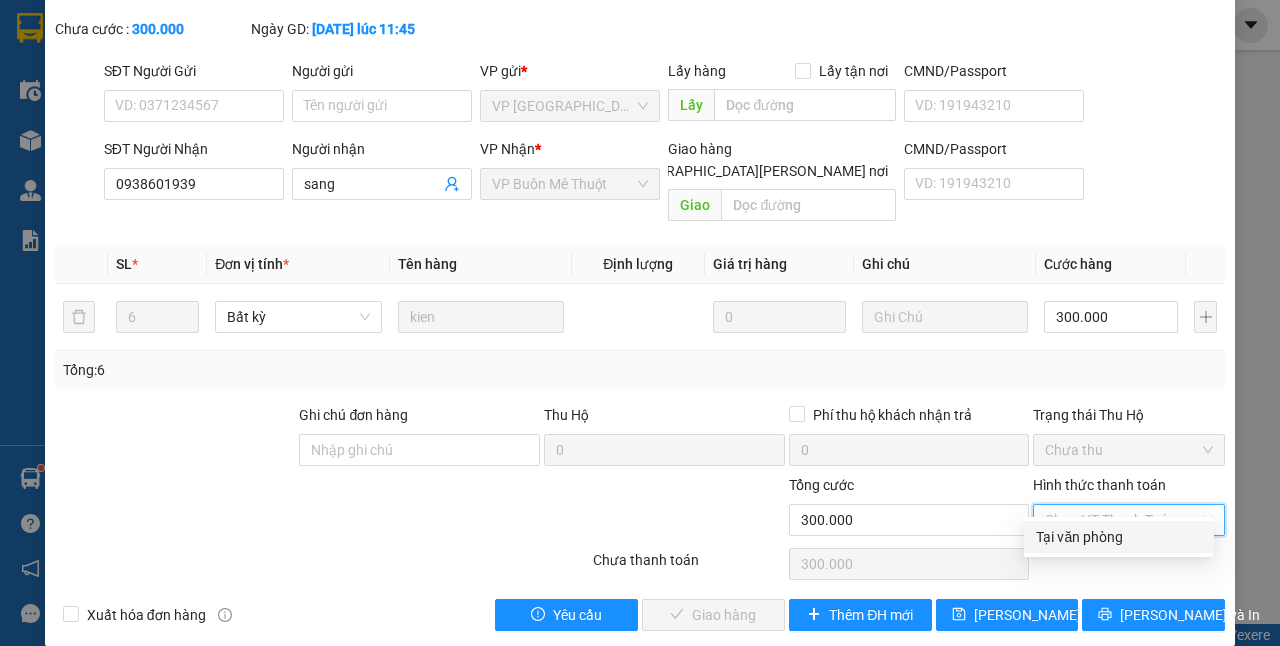 click on "Tại văn phòng" at bounding box center [1119, 537] 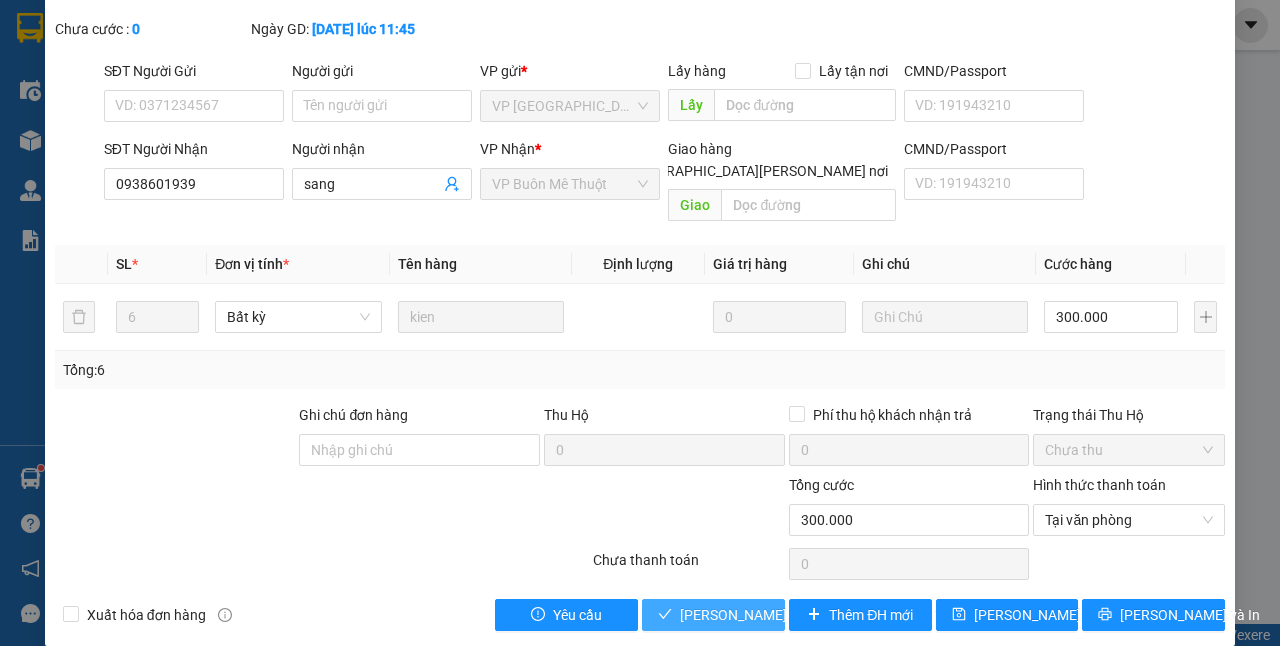 click on "[PERSON_NAME] và [PERSON_NAME] hàng" at bounding box center [815, 615] 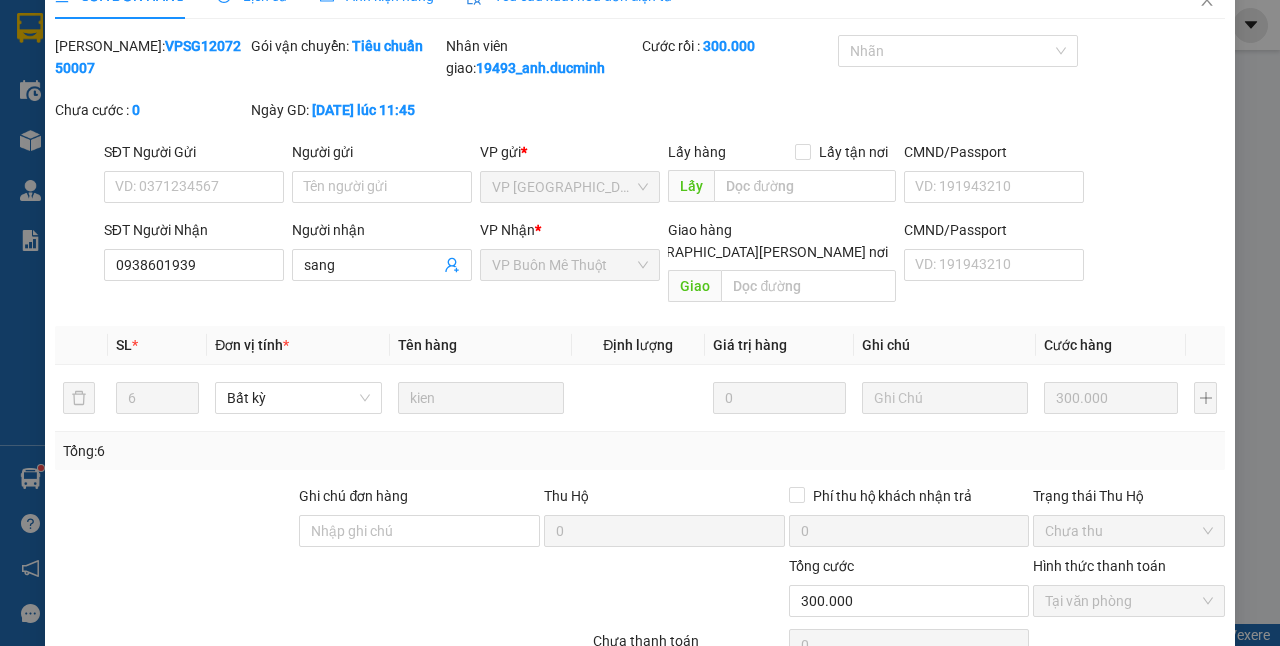scroll, scrollTop: 0, scrollLeft: 0, axis: both 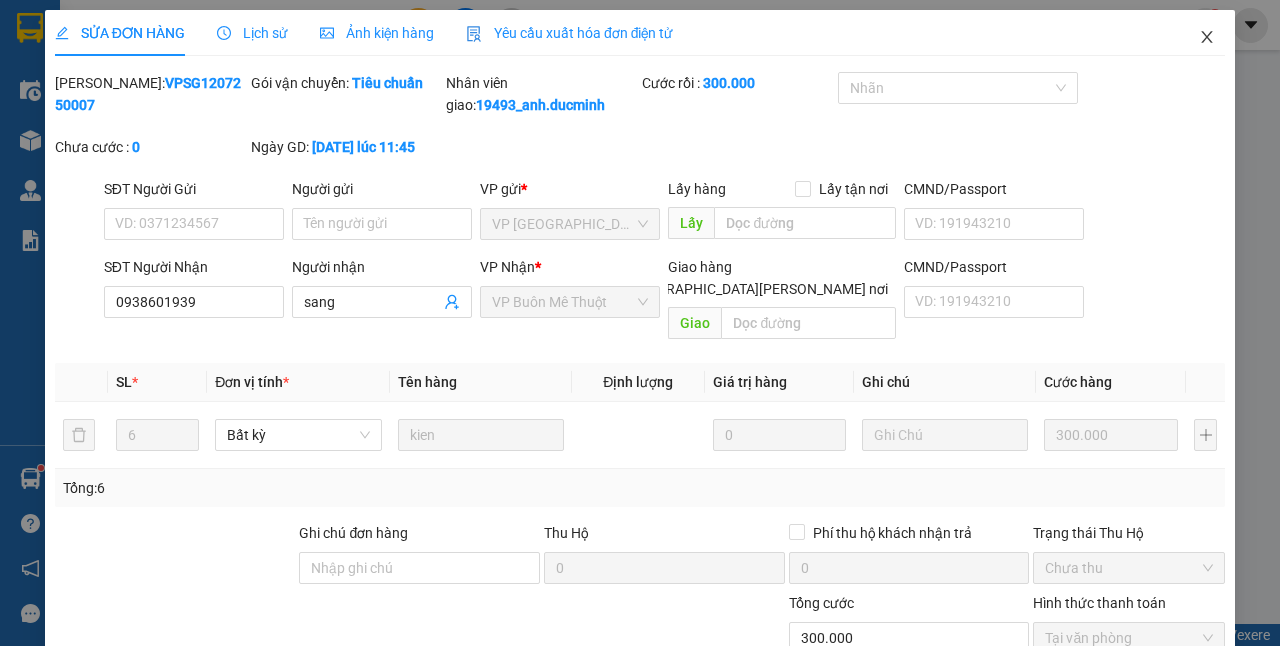 click 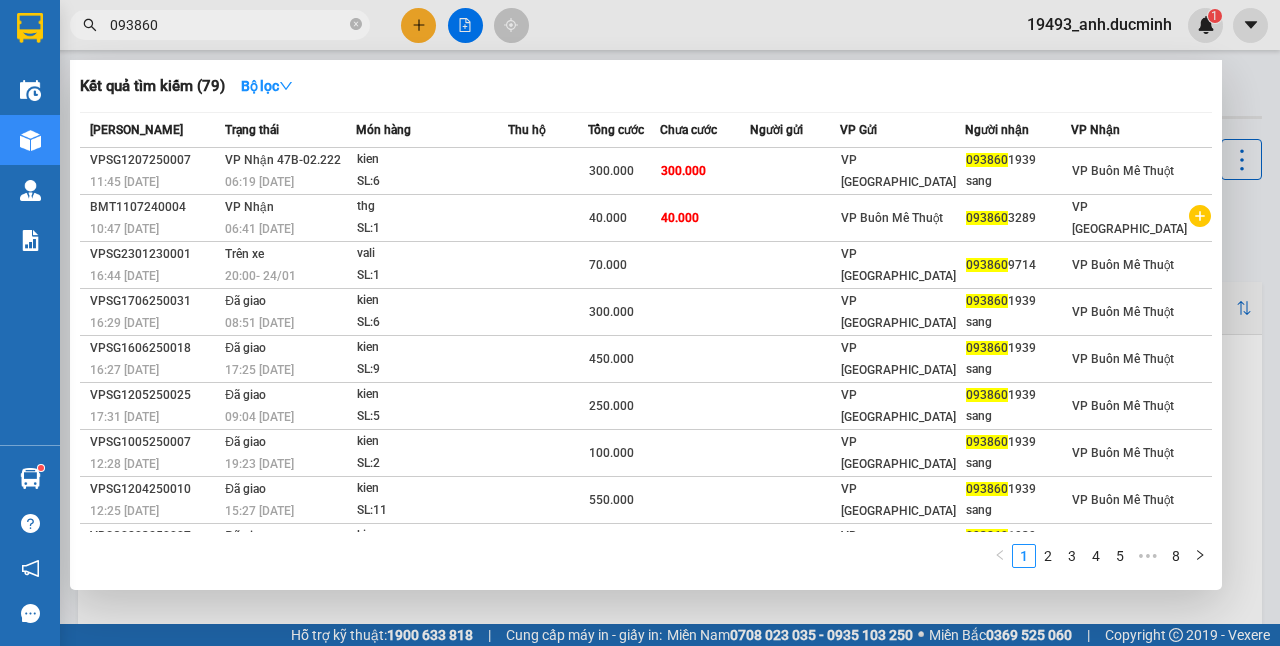 drag, startPoint x: 172, startPoint y: 17, endPoint x: 81, endPoint y: 47, distance: 95.817535 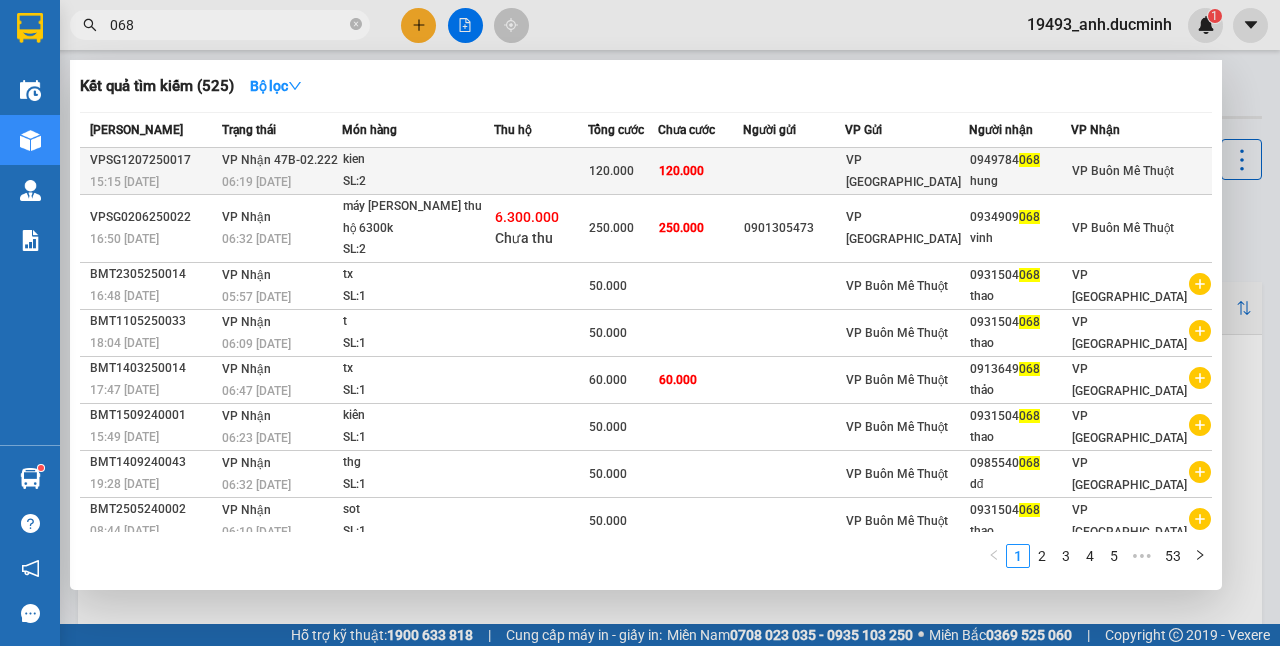 type on "068" 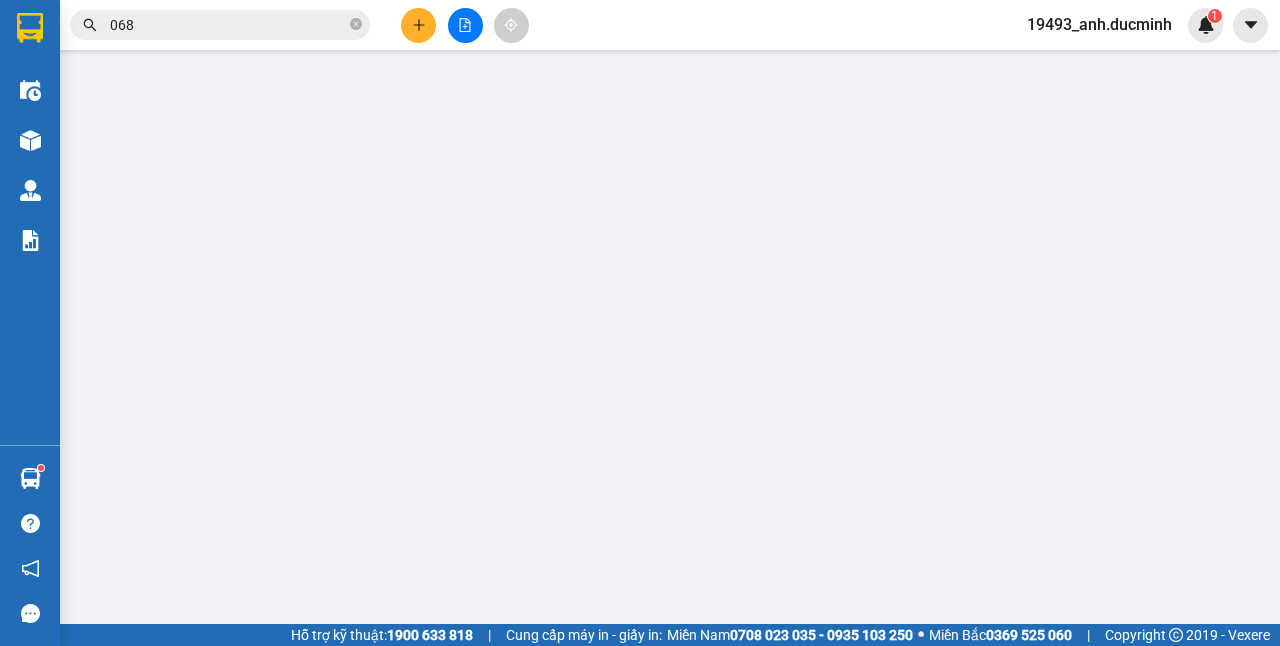 type on "0949784068" 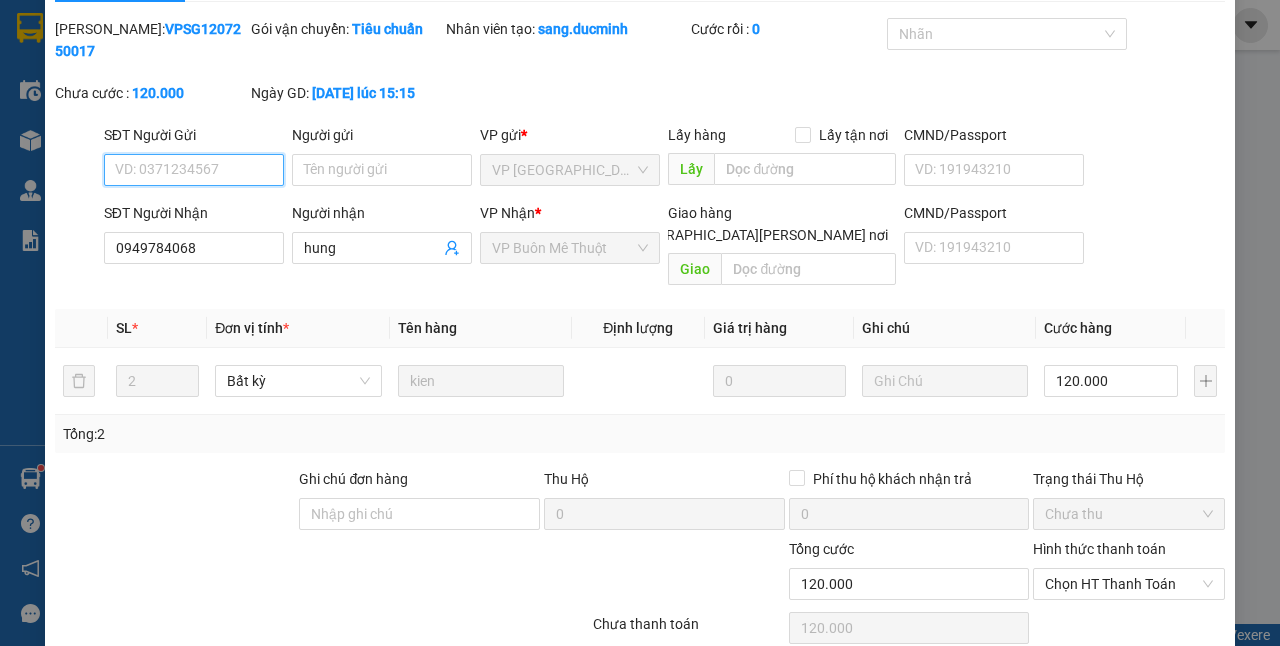 scroll, scrollTop: 118, scrollLeft: 0, axis: vertical 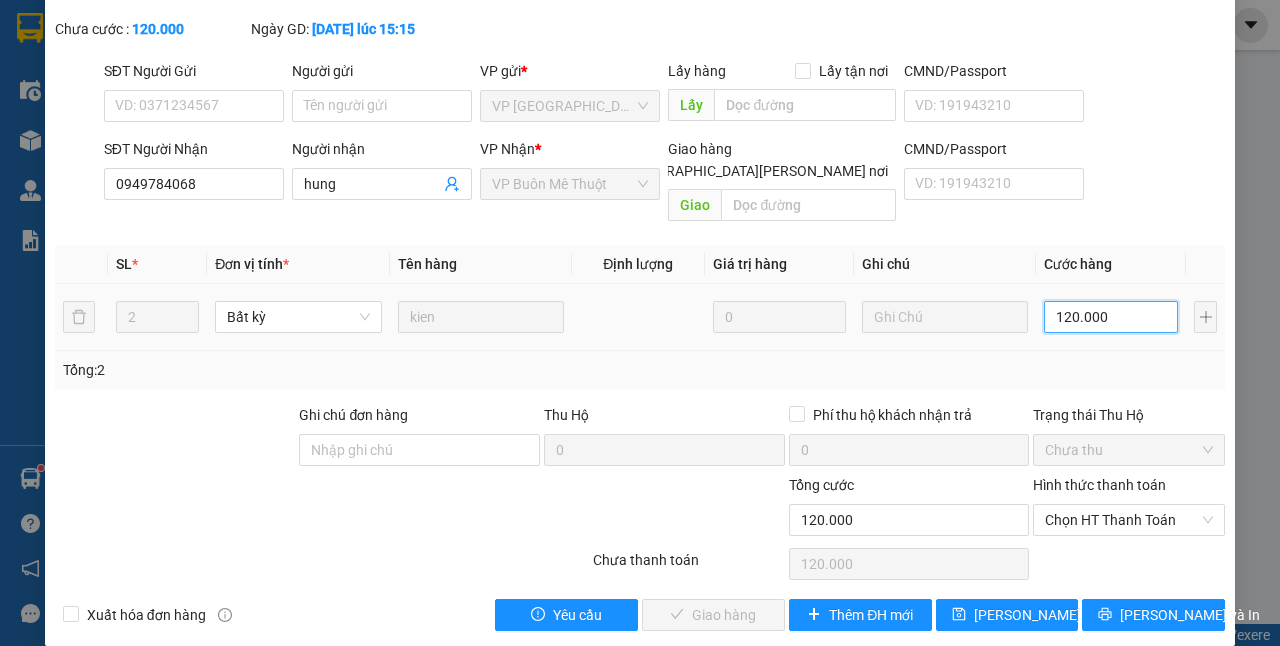 click on "120.000" at bounding box center (1111, 317) 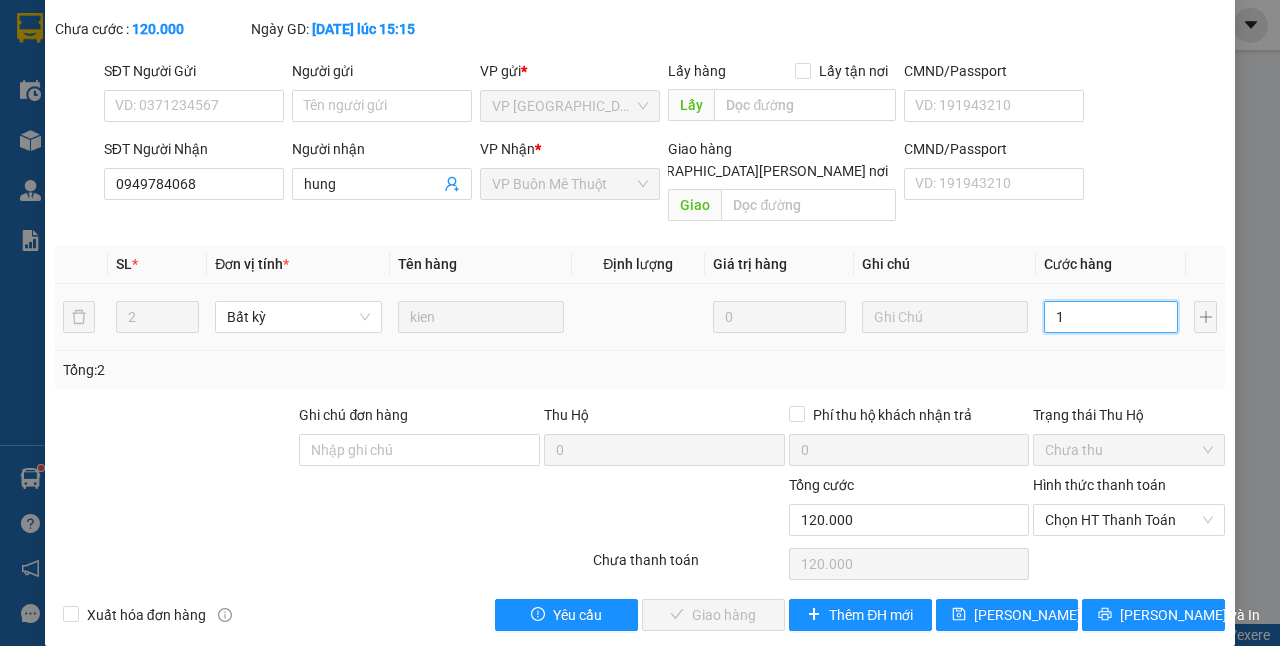 type on "1" 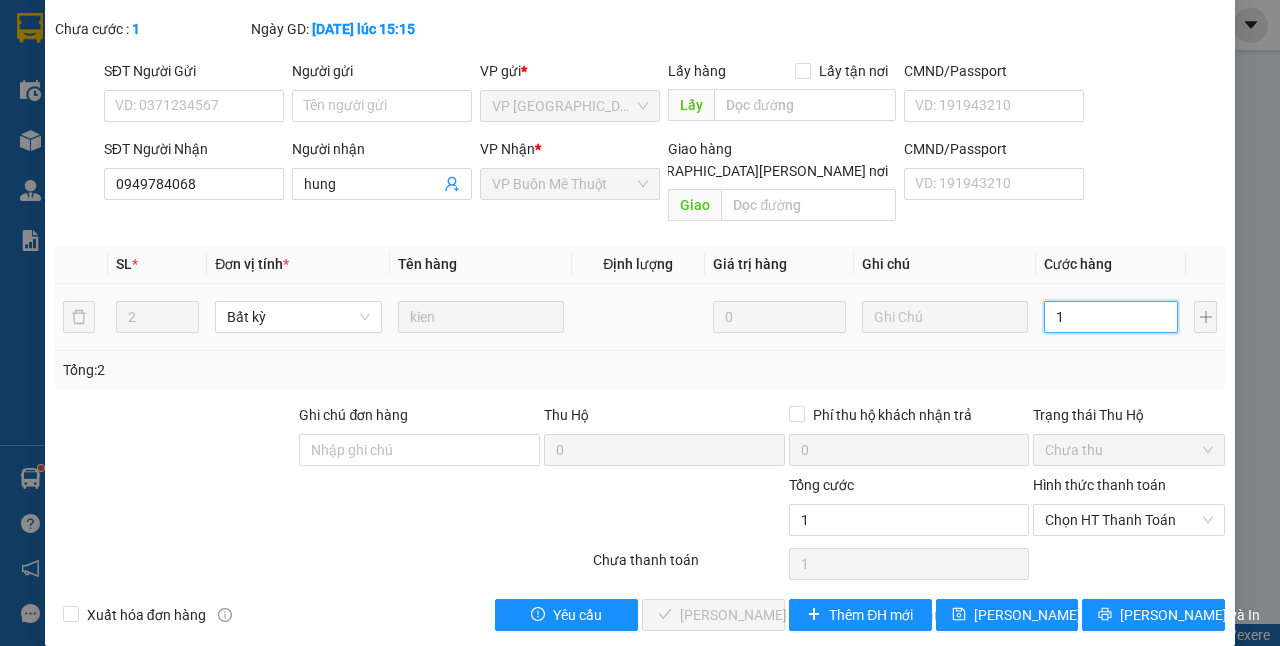 type on "10" 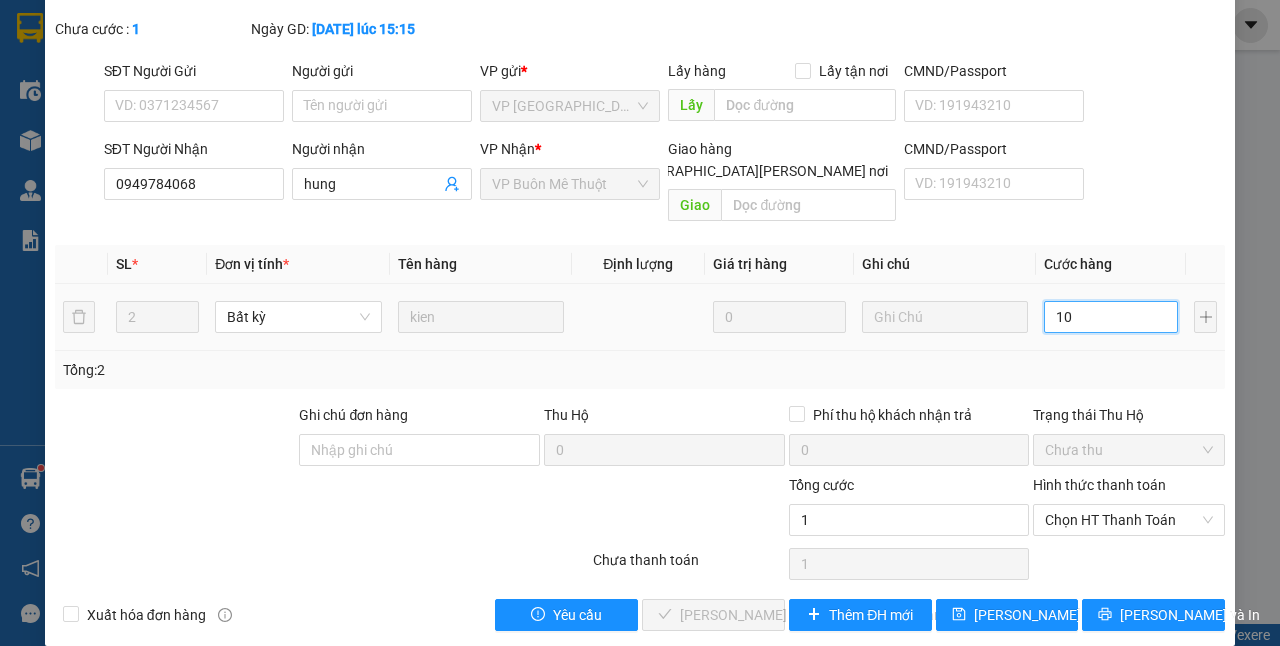 type on "10" 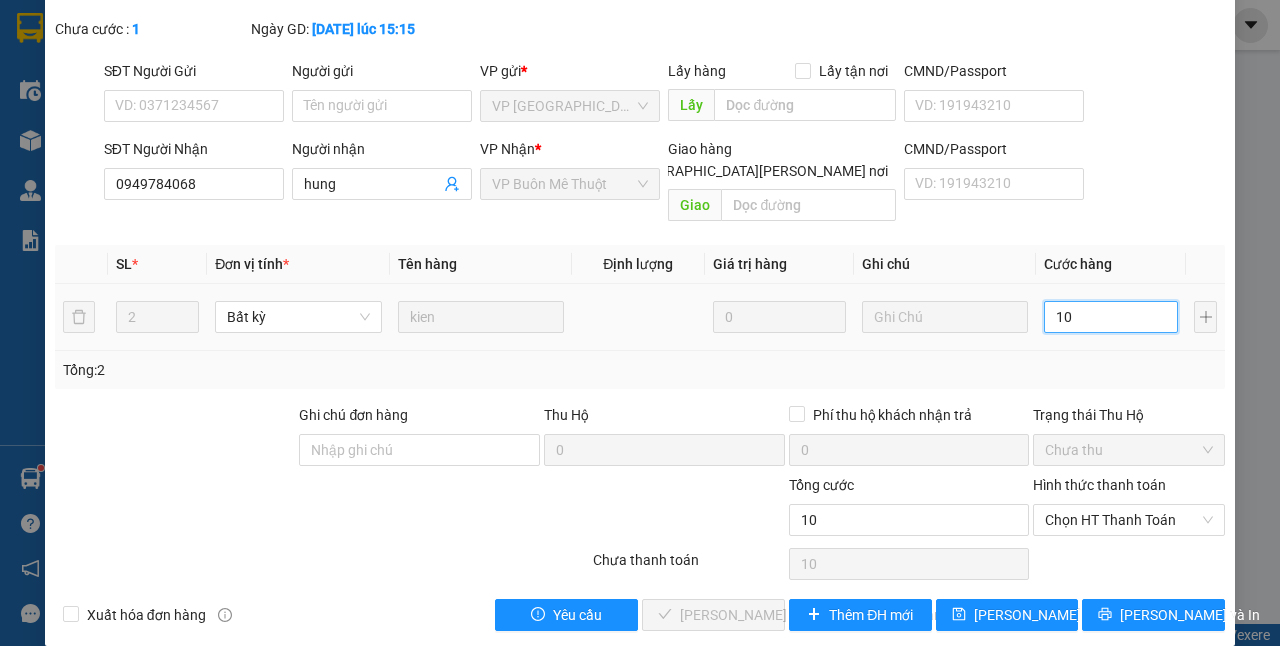 type on "100" 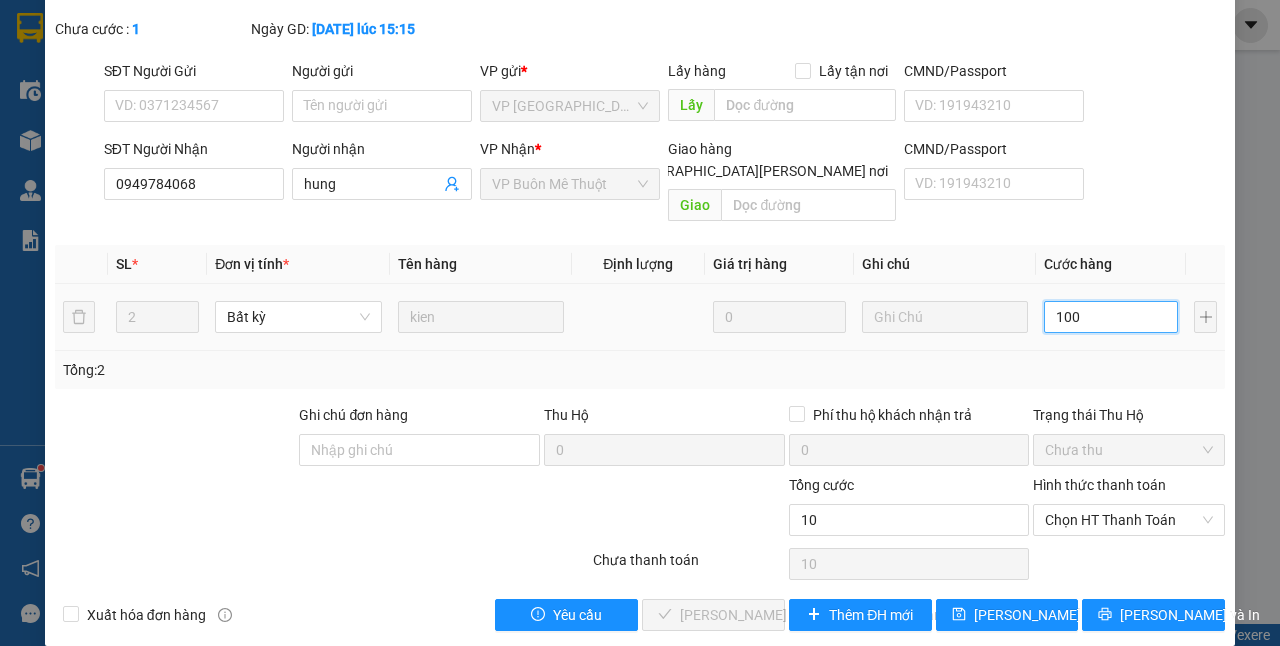 type on "100" 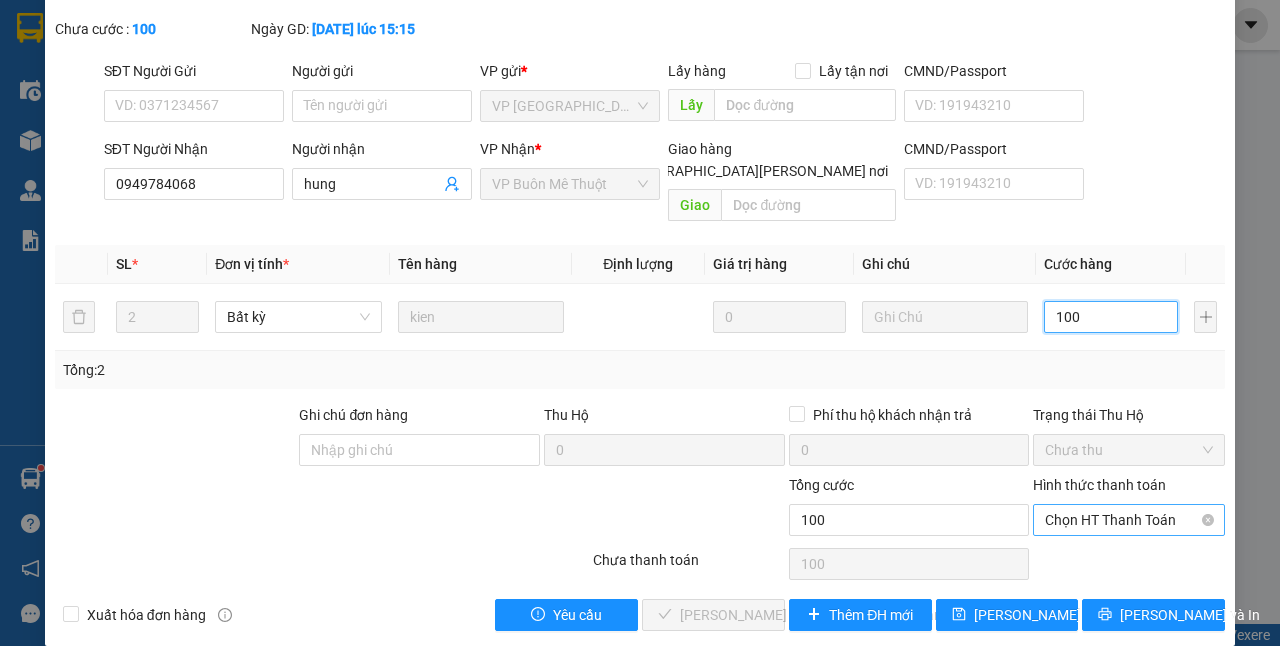 click on "Chọn HT Thanh Toán" at bounding box center (1129, 520) 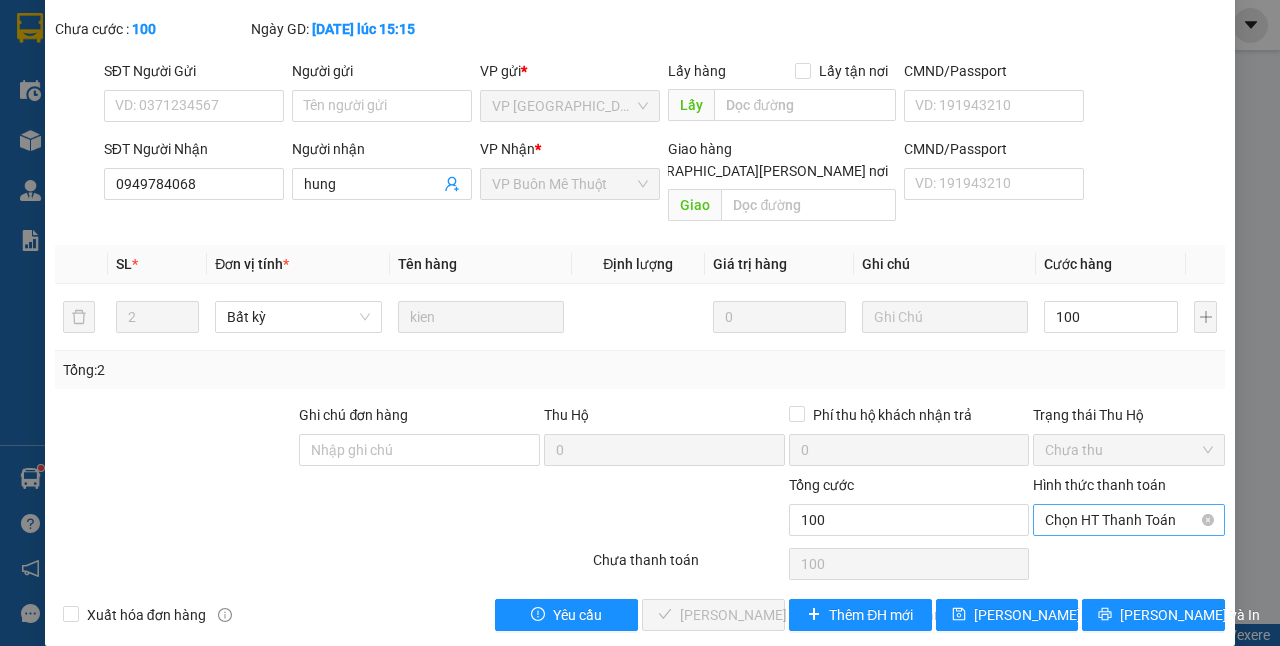 type on "100.000" 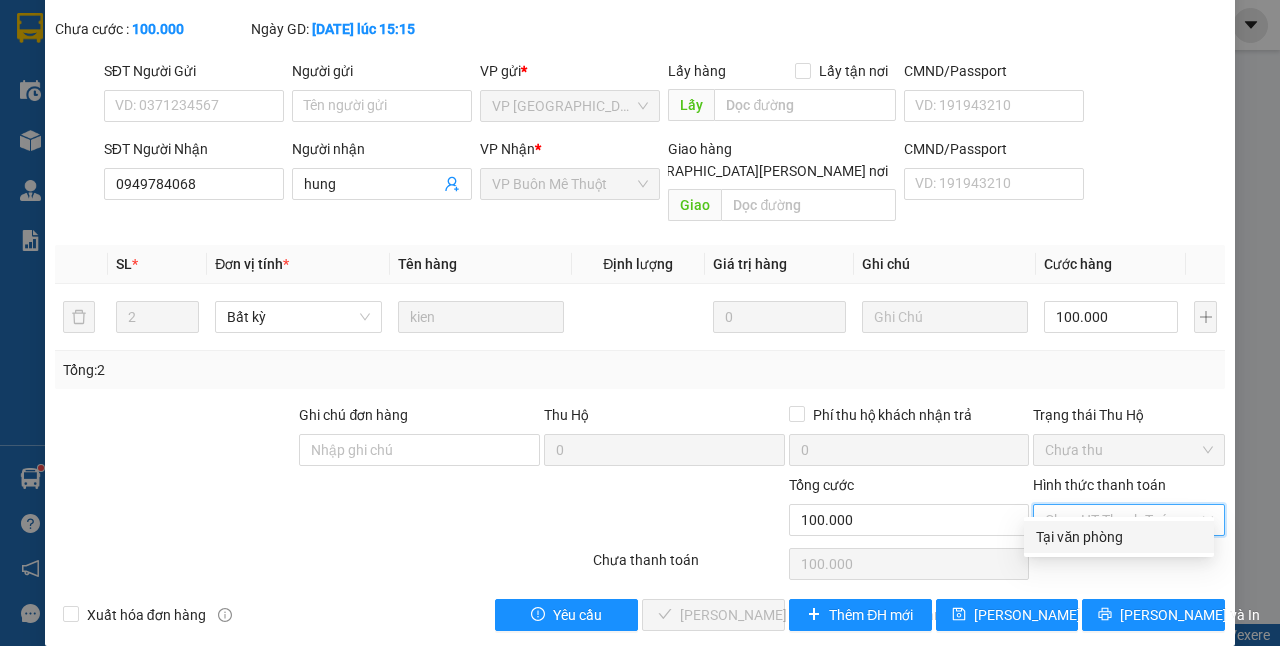 click on "Tại văn phòng" at bounding box center (1119, 537) 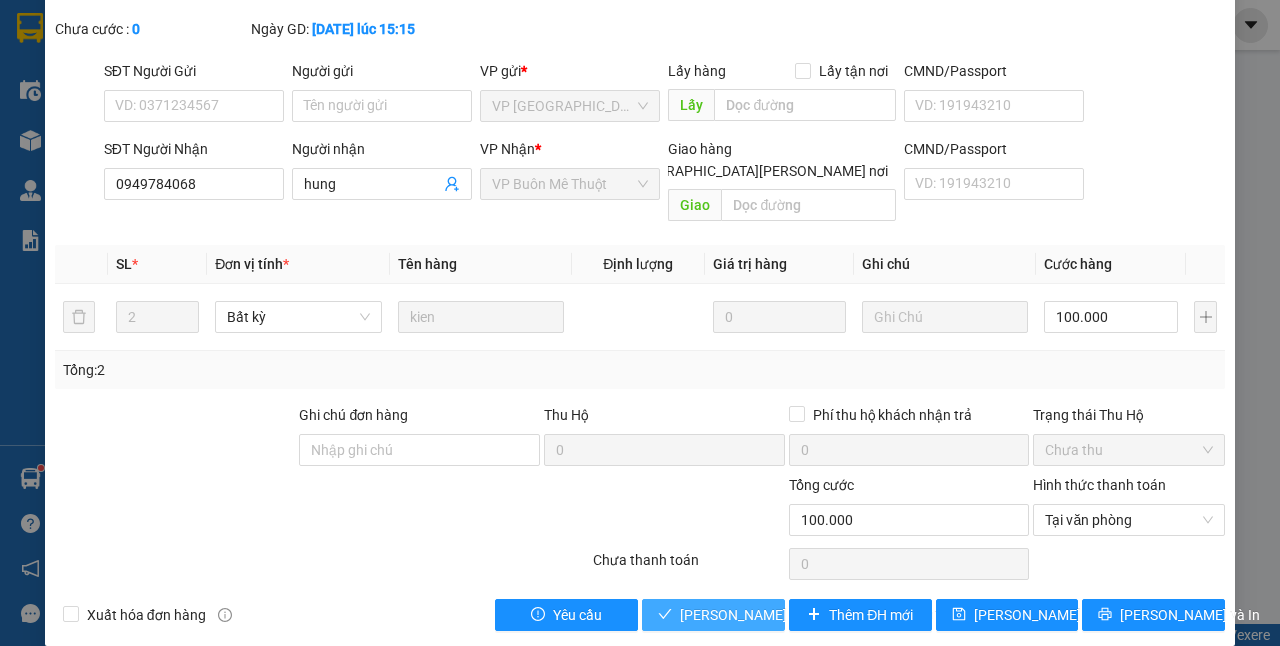 click on "[PERSON_NAME] và [PERSON_NAME] hàng" at bounding box center [815, 615] 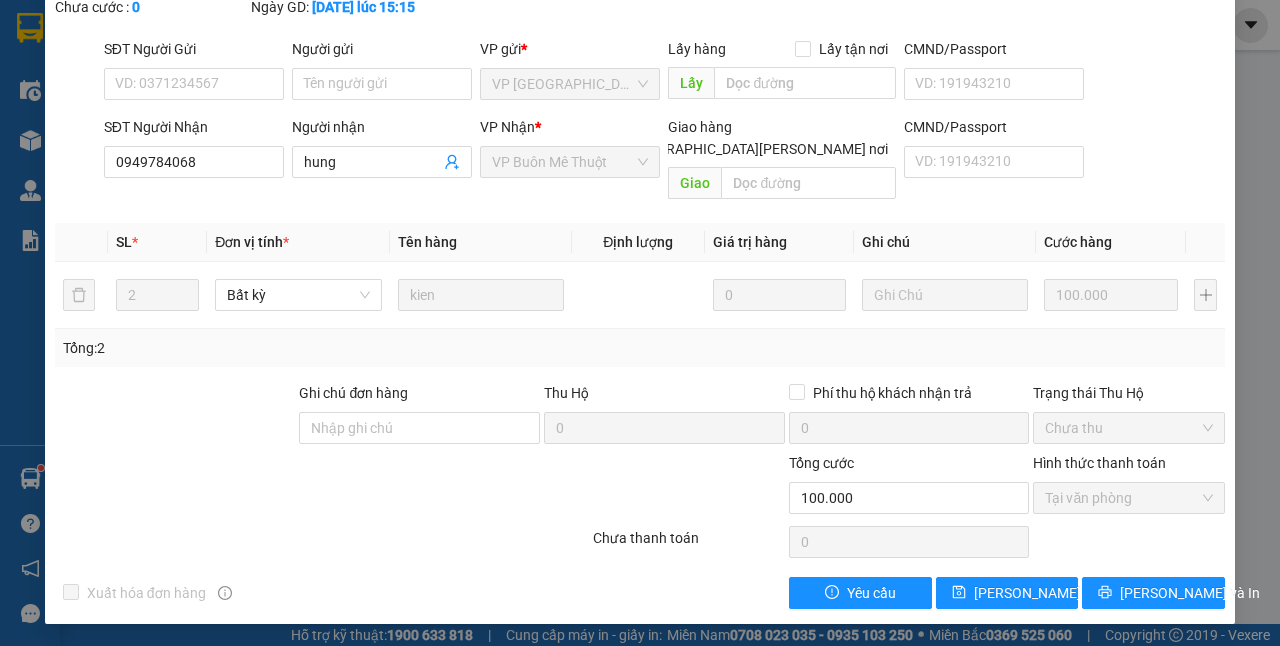 scroll, scrollTop: 0, scrollLeft: 0, axis: both 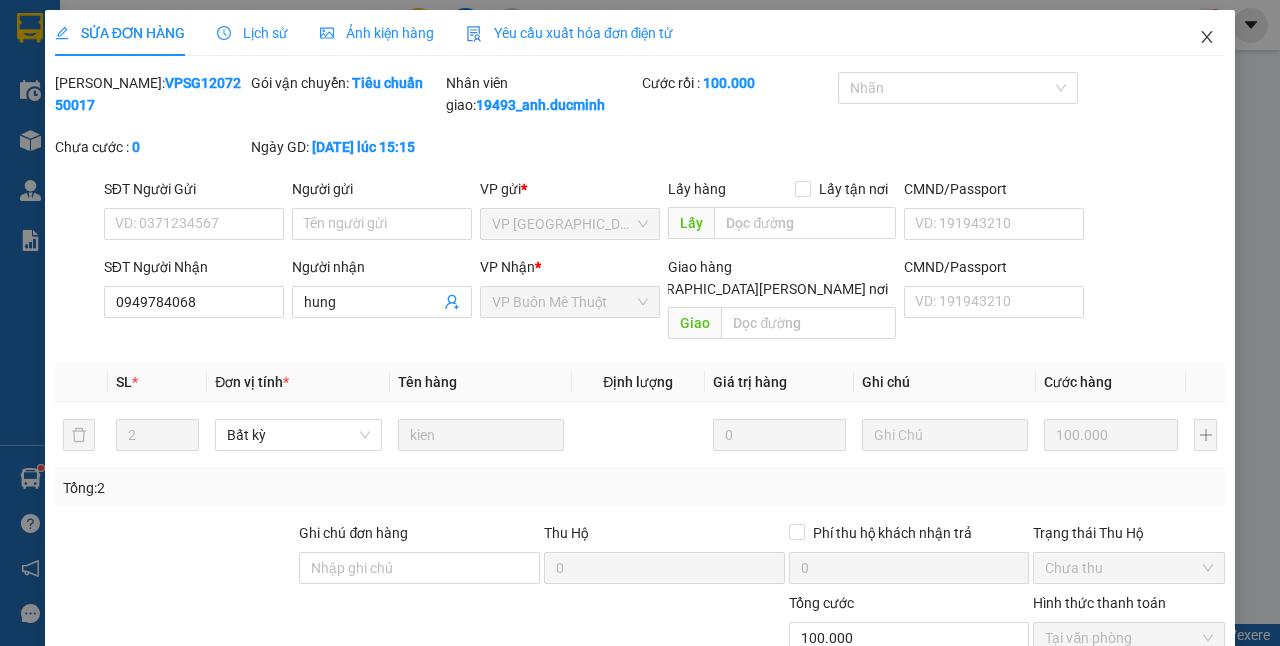 click 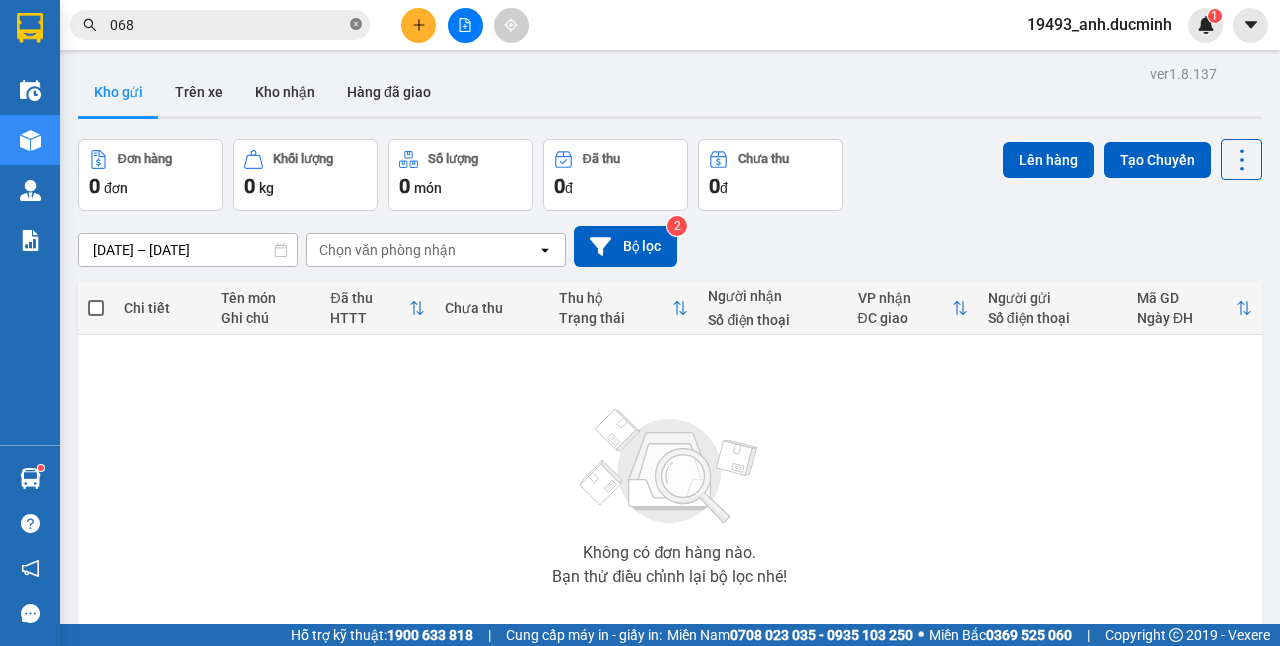 click 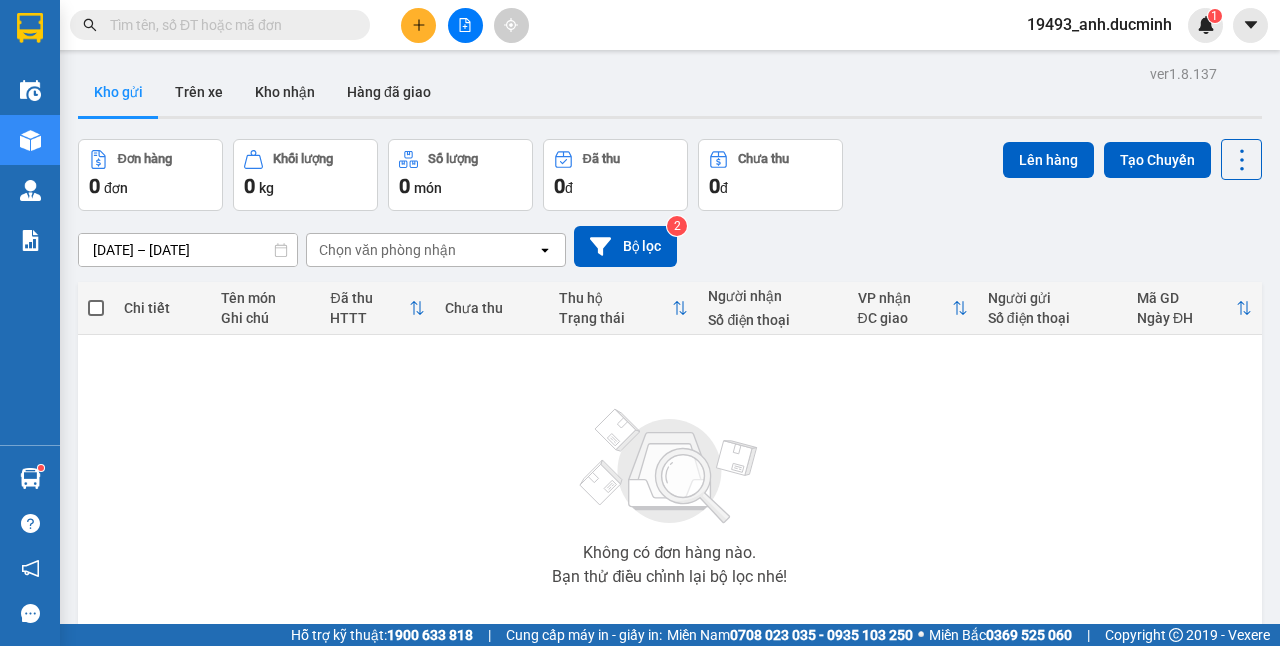 click at bounding box center [228, 25] 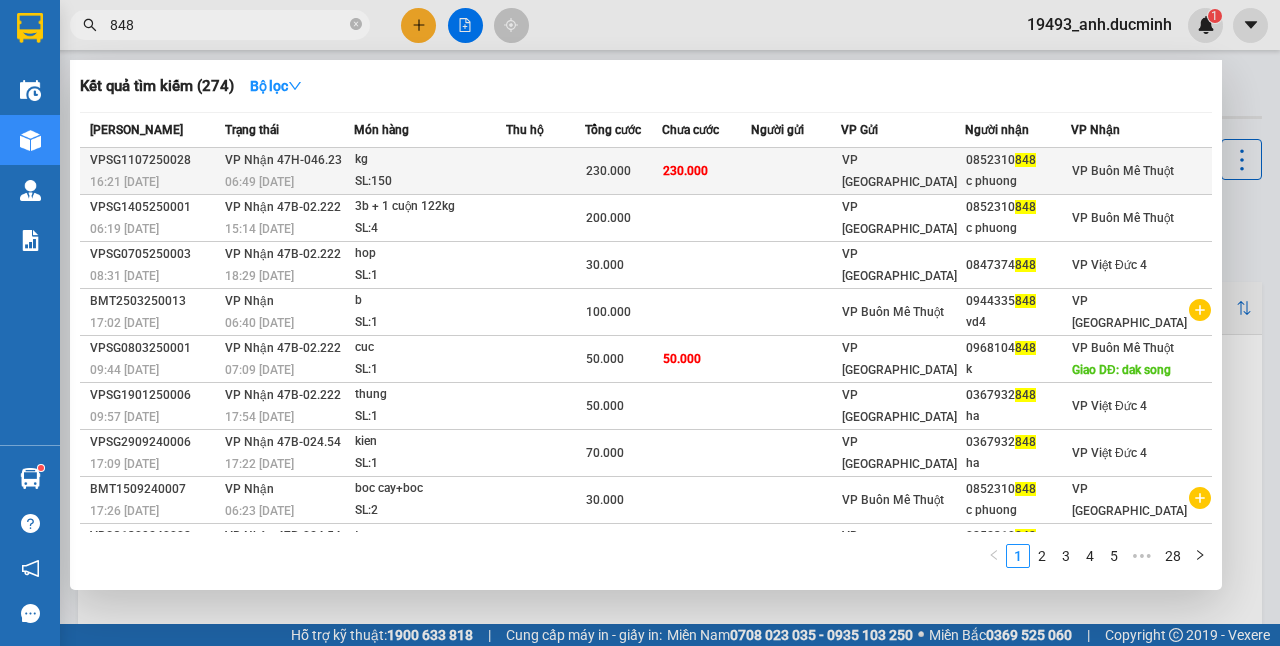 type on "848" 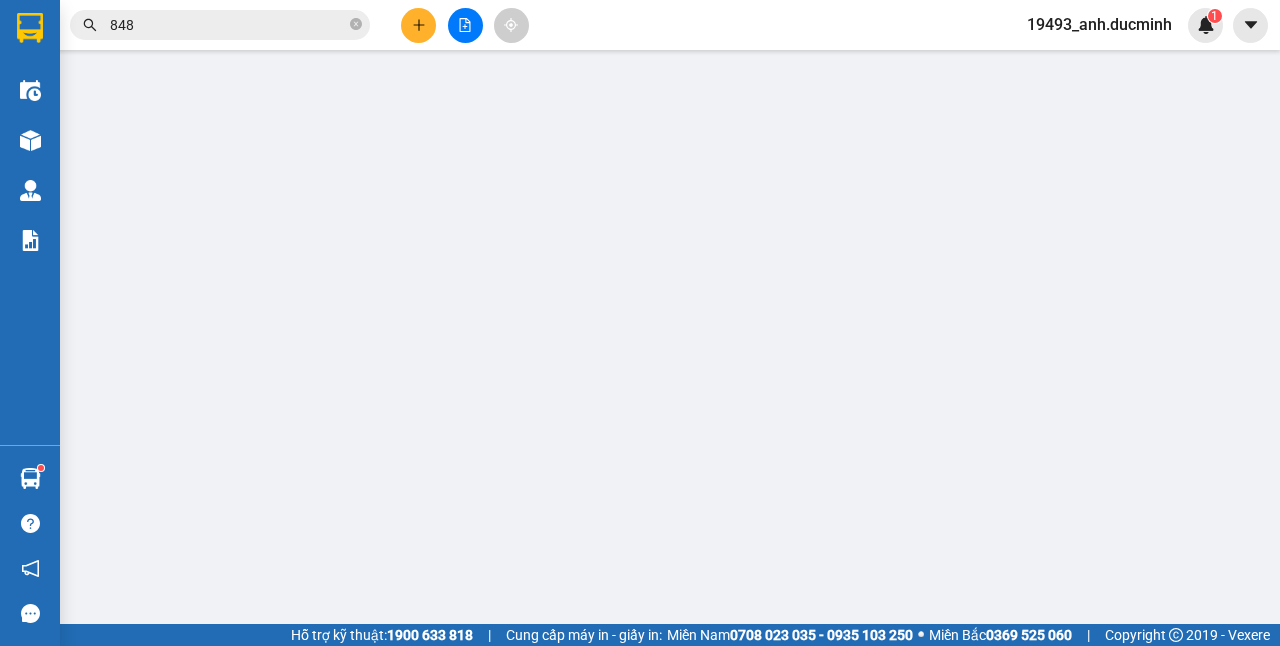 type on "0852310848" 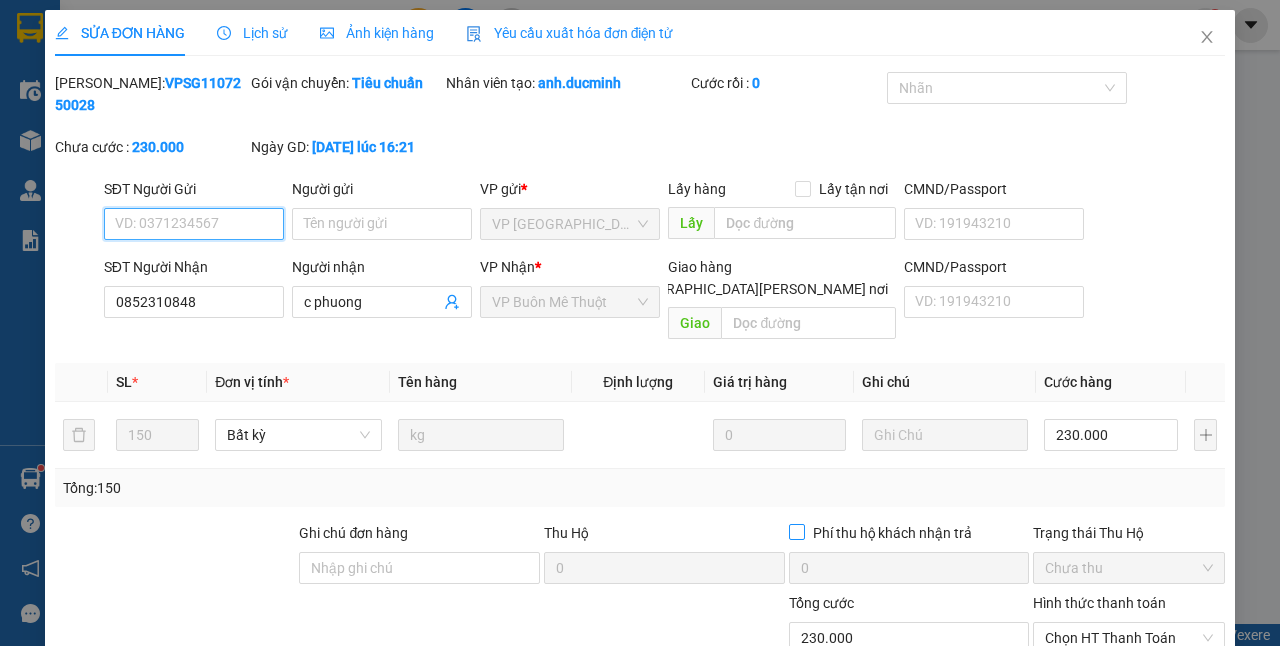 scroll, scrollTop: 118, scrollLeft: 0, axis: vertical 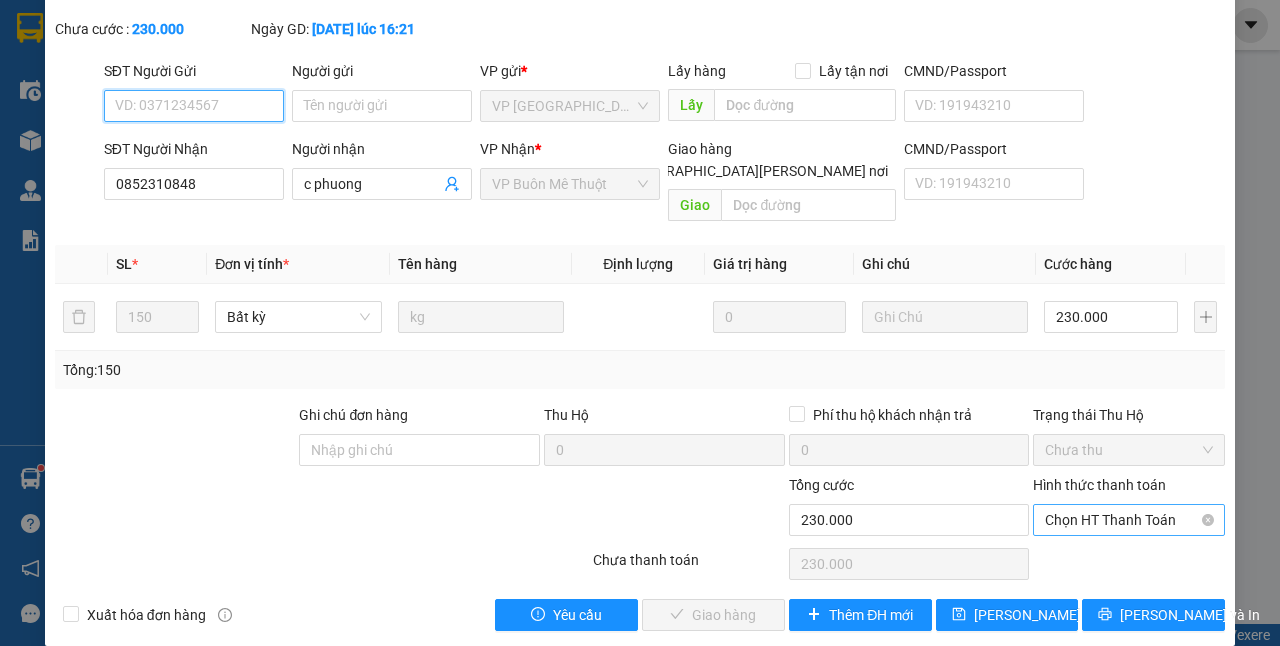 click on "Chọn HT Thanh Toán" at bounding box center (1129, 520) 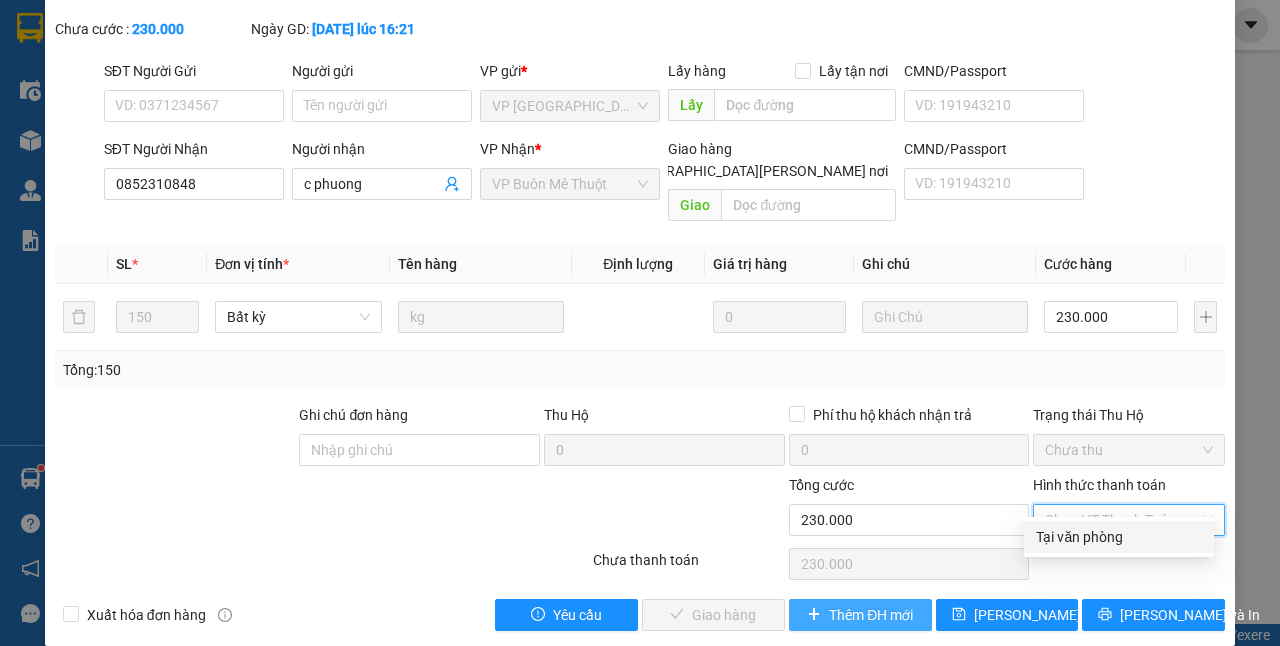 click on "Tại văn phòng" at bounding box center [1119, 537] 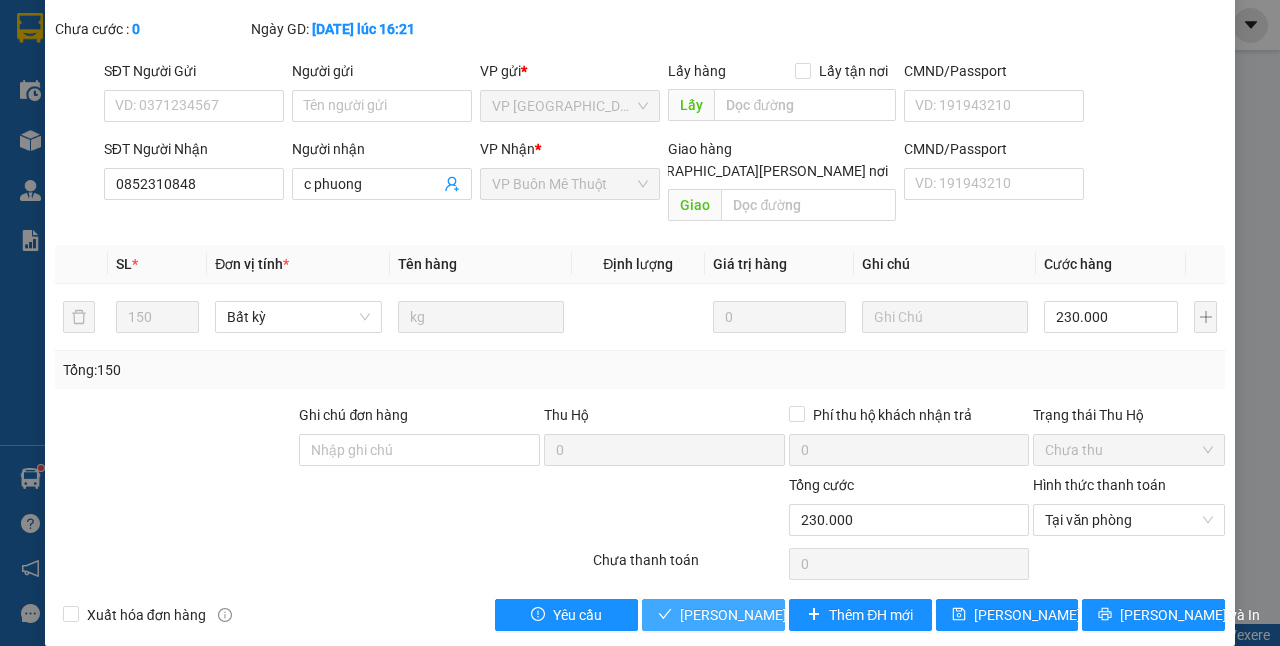 click on "[PERSON_NAME] và [PERSON_NAME] hàng" at bounding box center (815, 615) 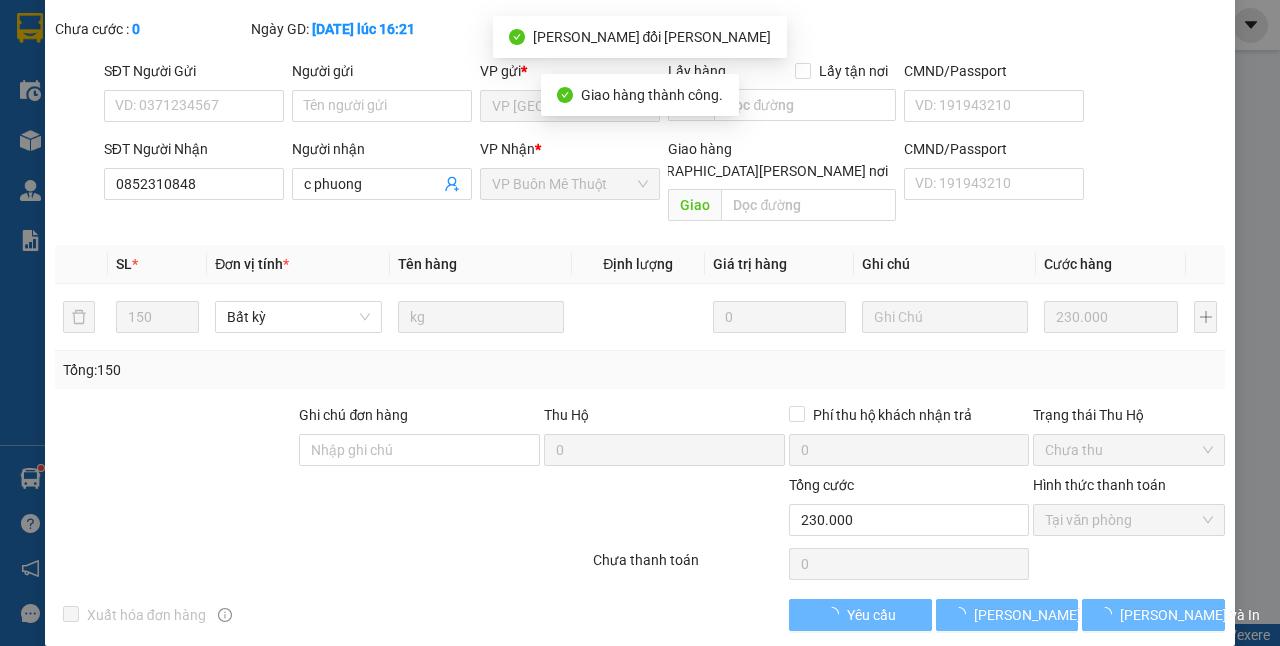 scroll, scrollTop: 140, scrollLeft: 0, axis: vertical 